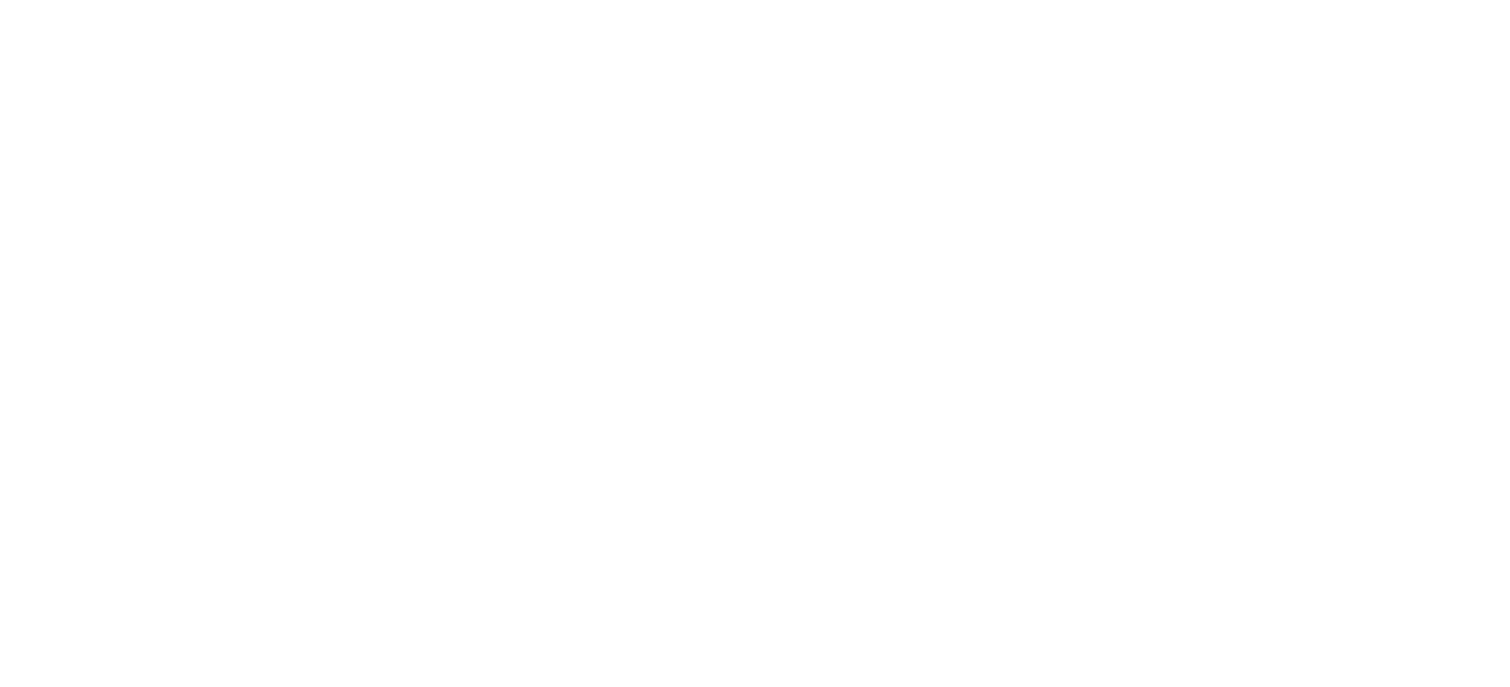 scroll, scrollTop: 0, scrollLeft: 0, axis: both 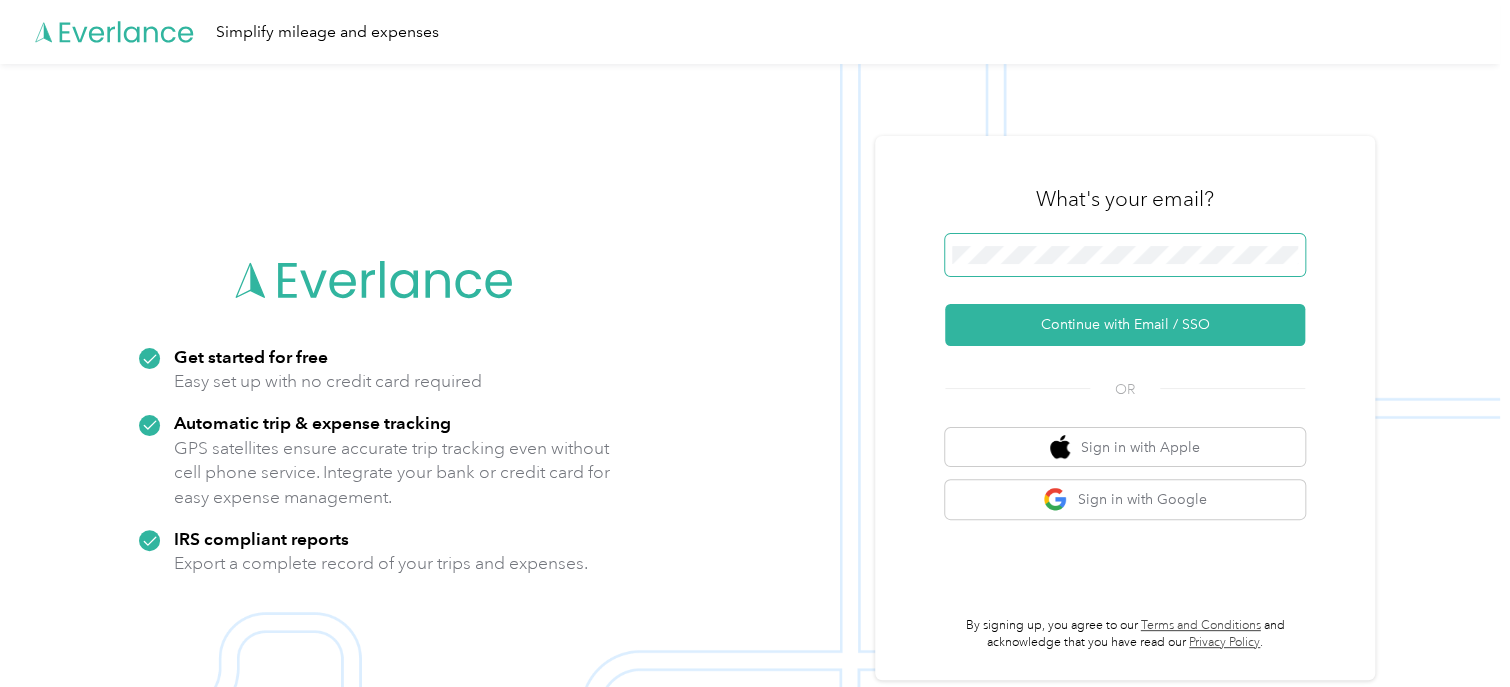 click at bounding box center (1125, 255) 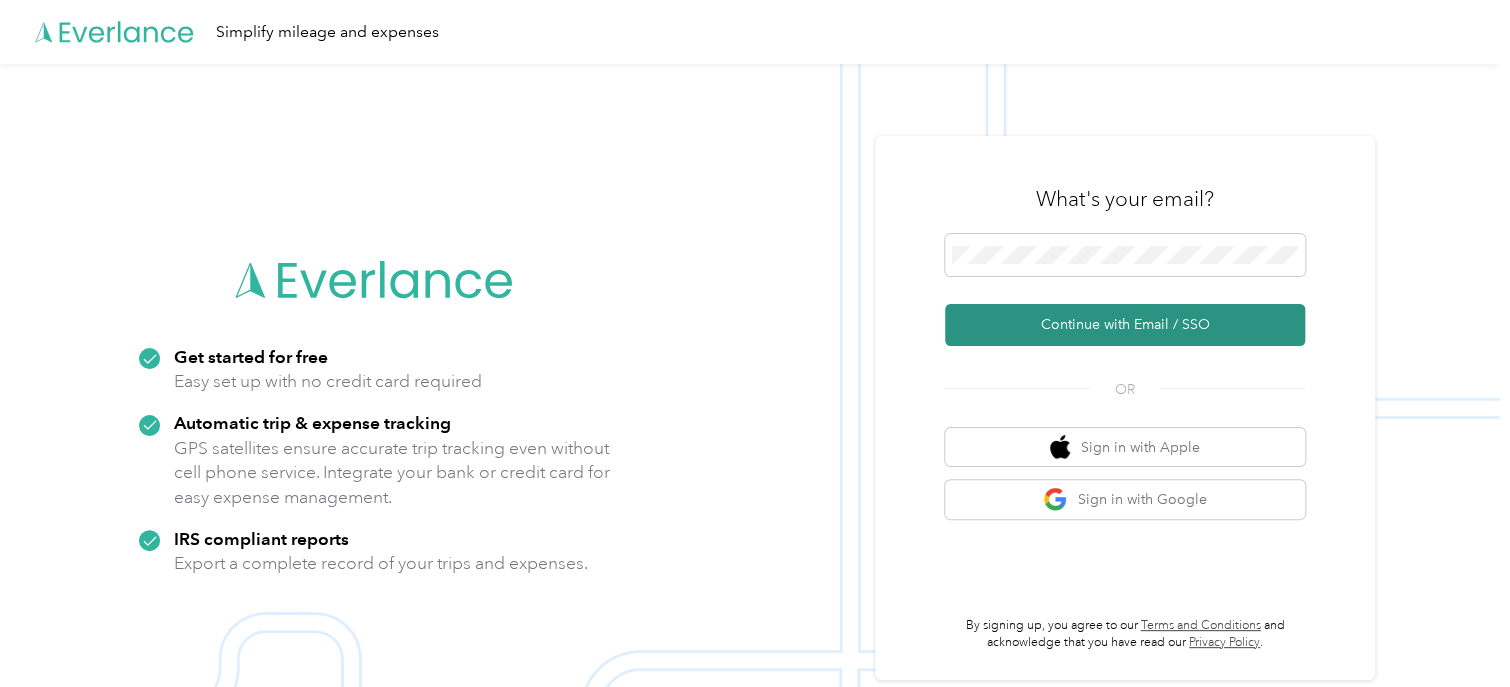 click on "Continue with Email / SSO" at bounding box center [1125, 325] 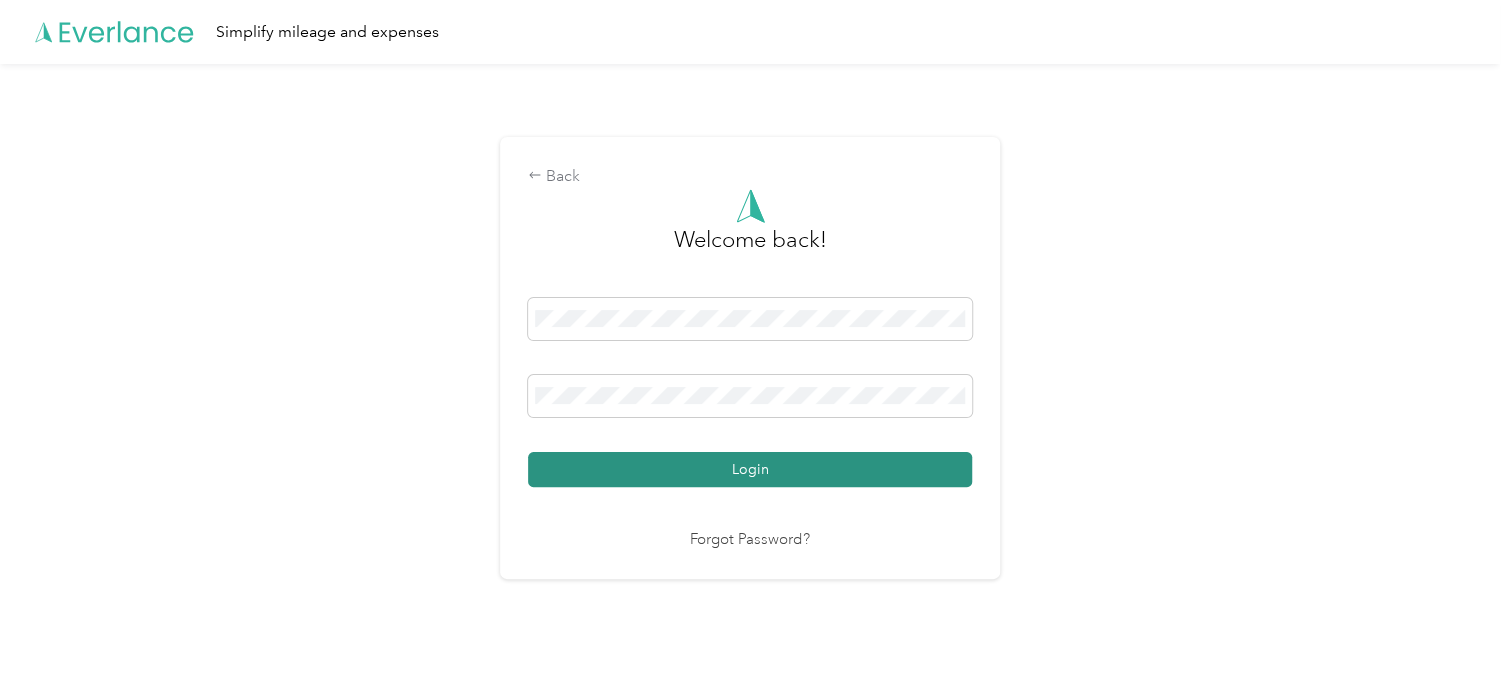 click on "Login" at bounding box center (750, 469) 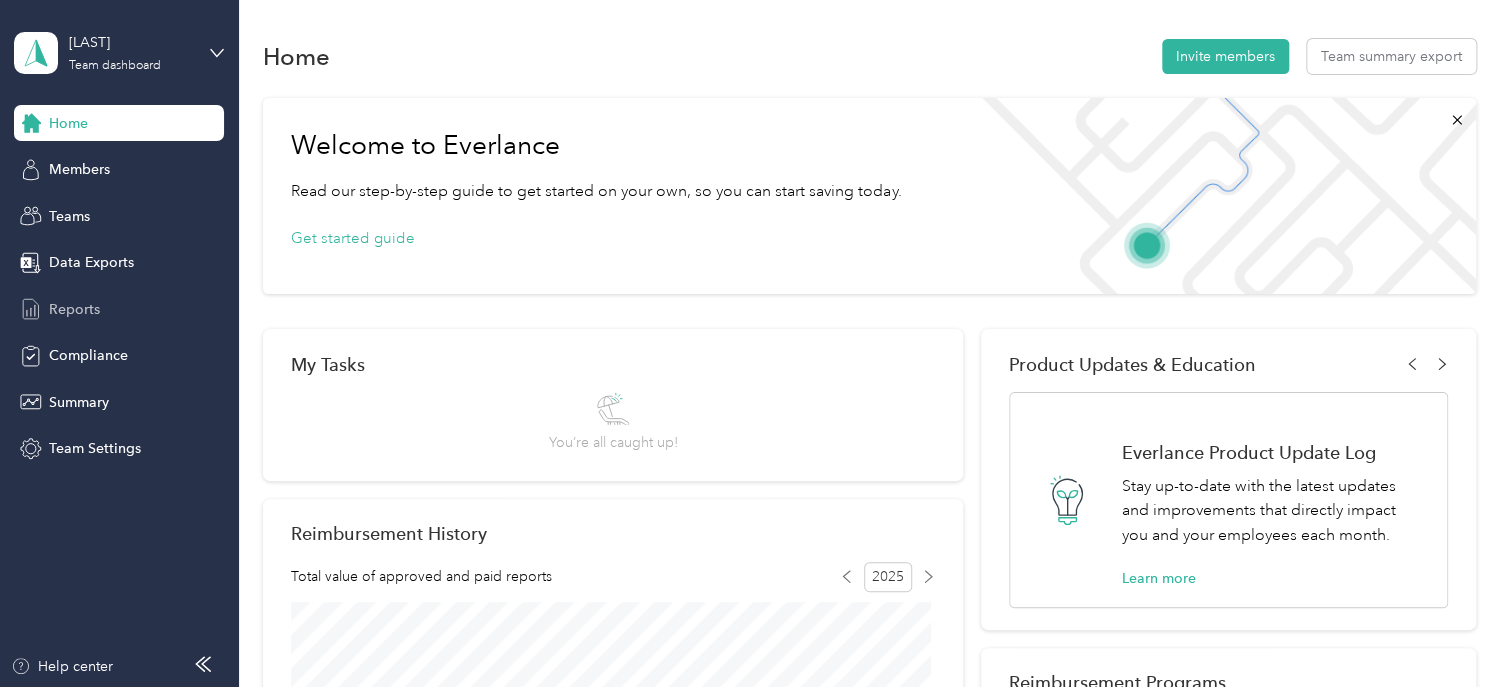 click on "Reports" at bounding box center (74, 309) 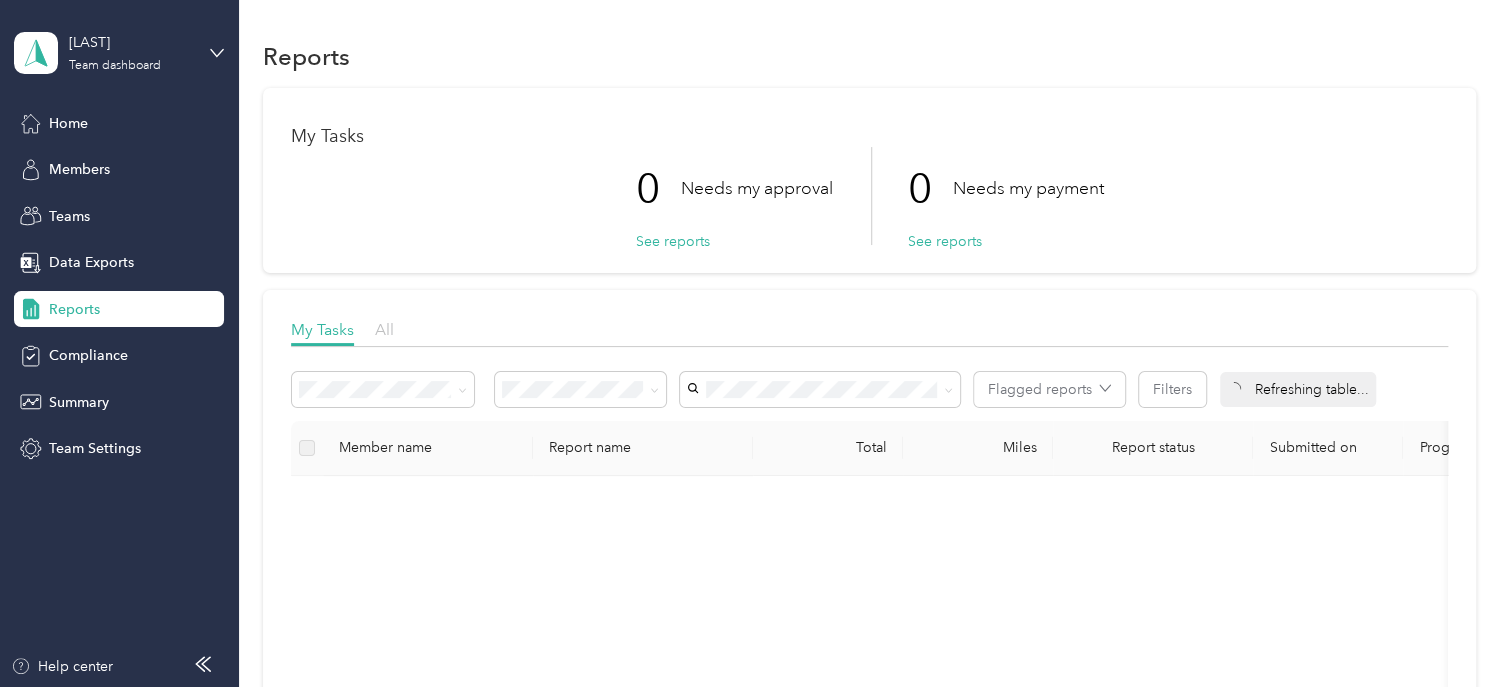 click on "All" at bounding box center [384, 329] 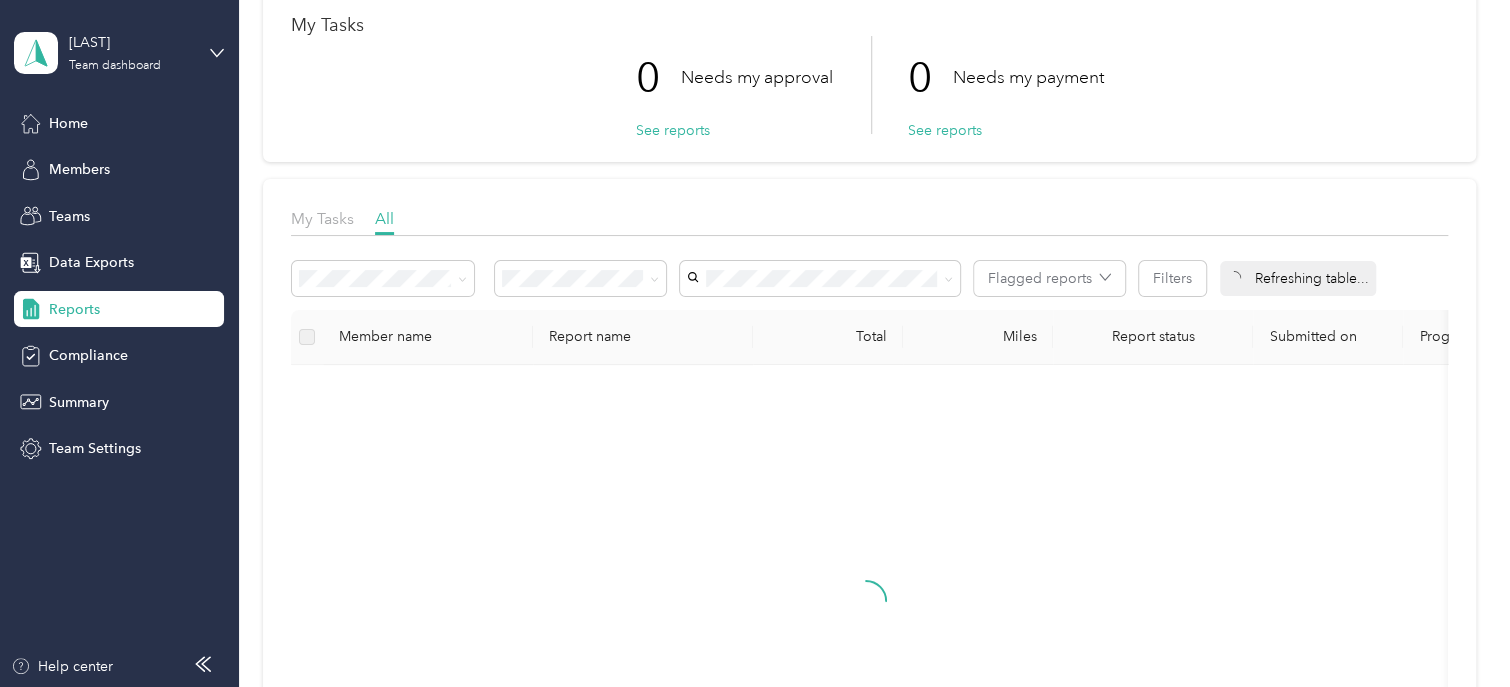 scroll, scrollTop: 135, scrollLeft: 0, axis: vertical 